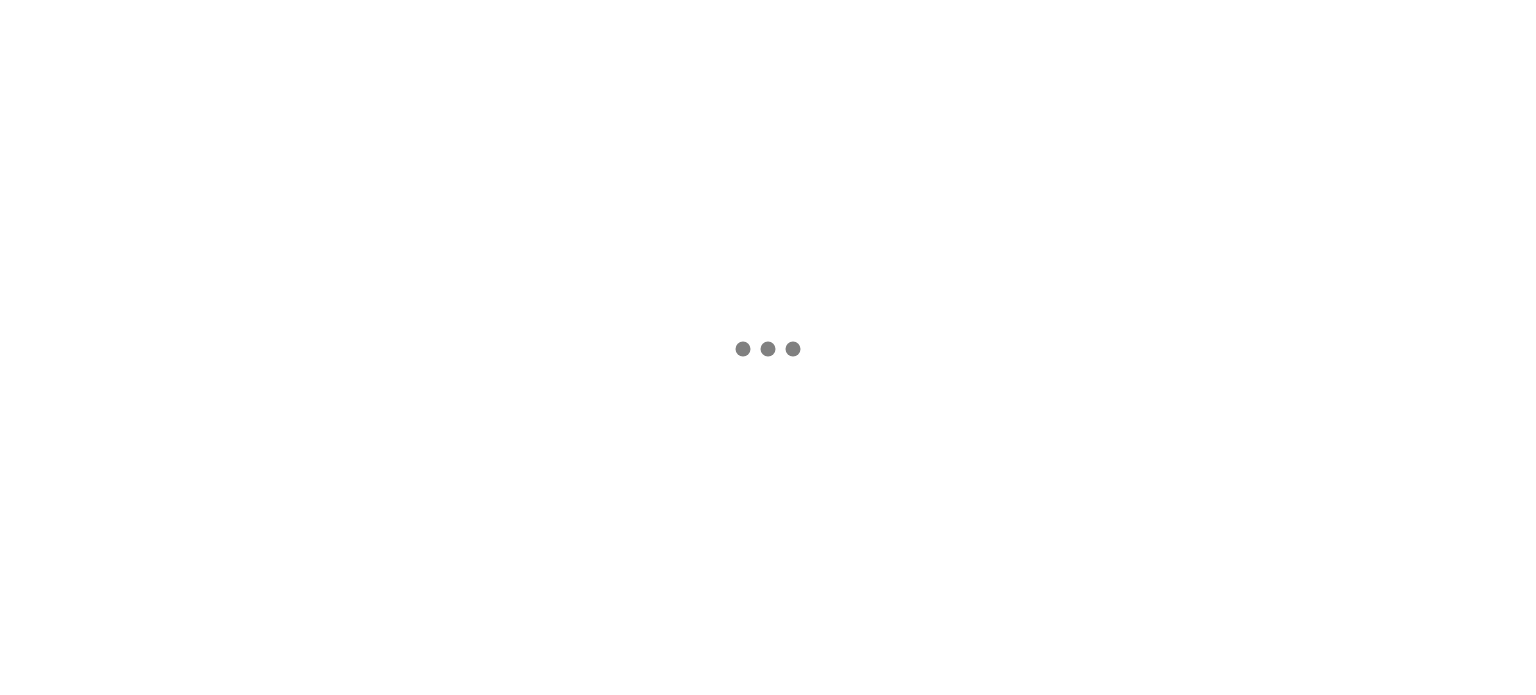 scroll, scrollTop: 0, scrollLeft: 0, axis: both 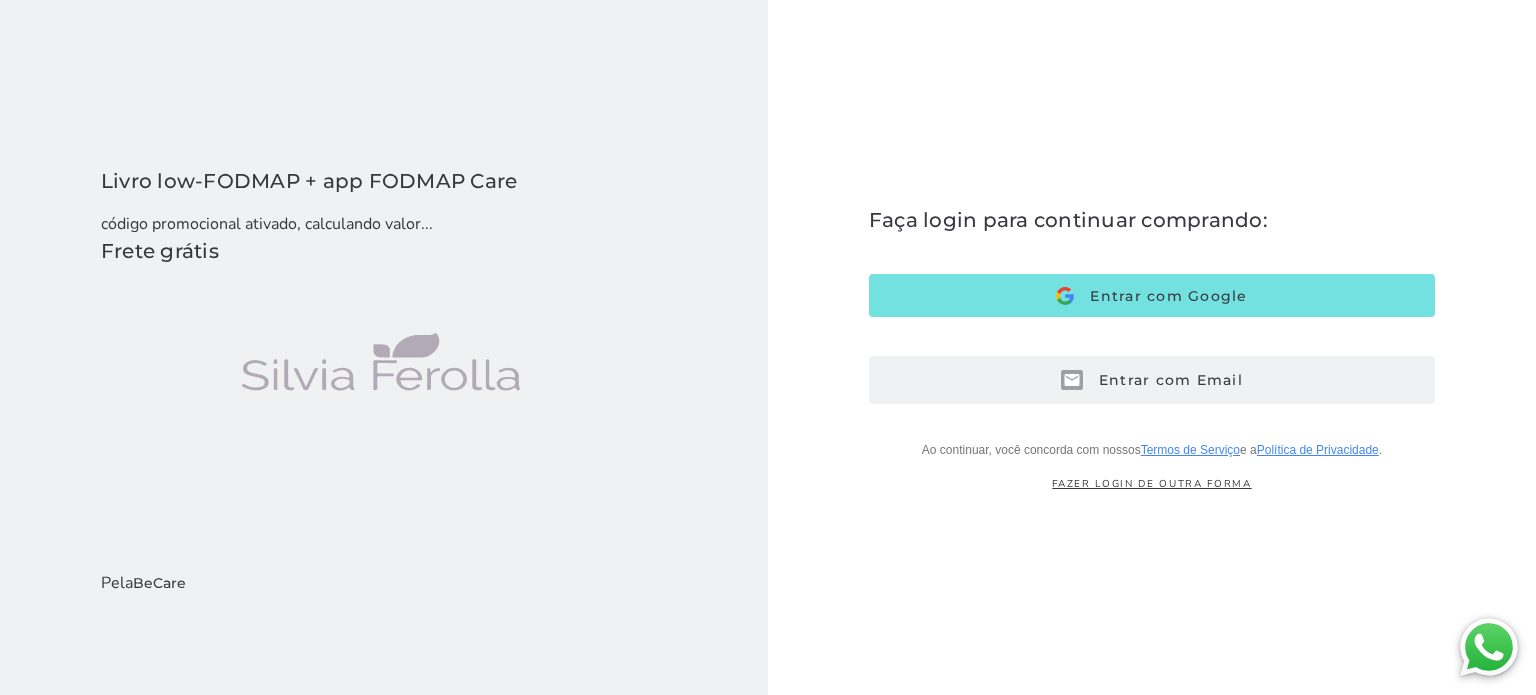 click on "Entrar com Email" at bounding box center (1163, 380) 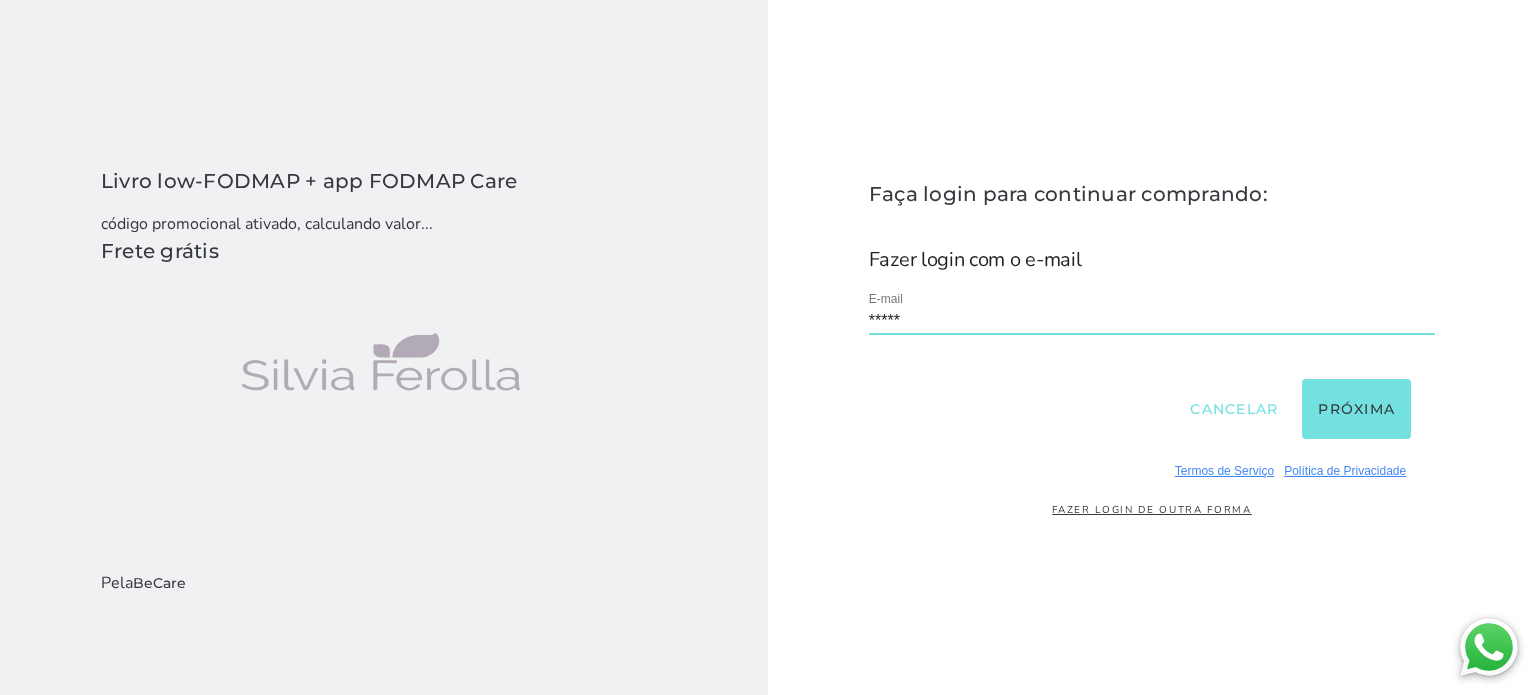 type on "**********" 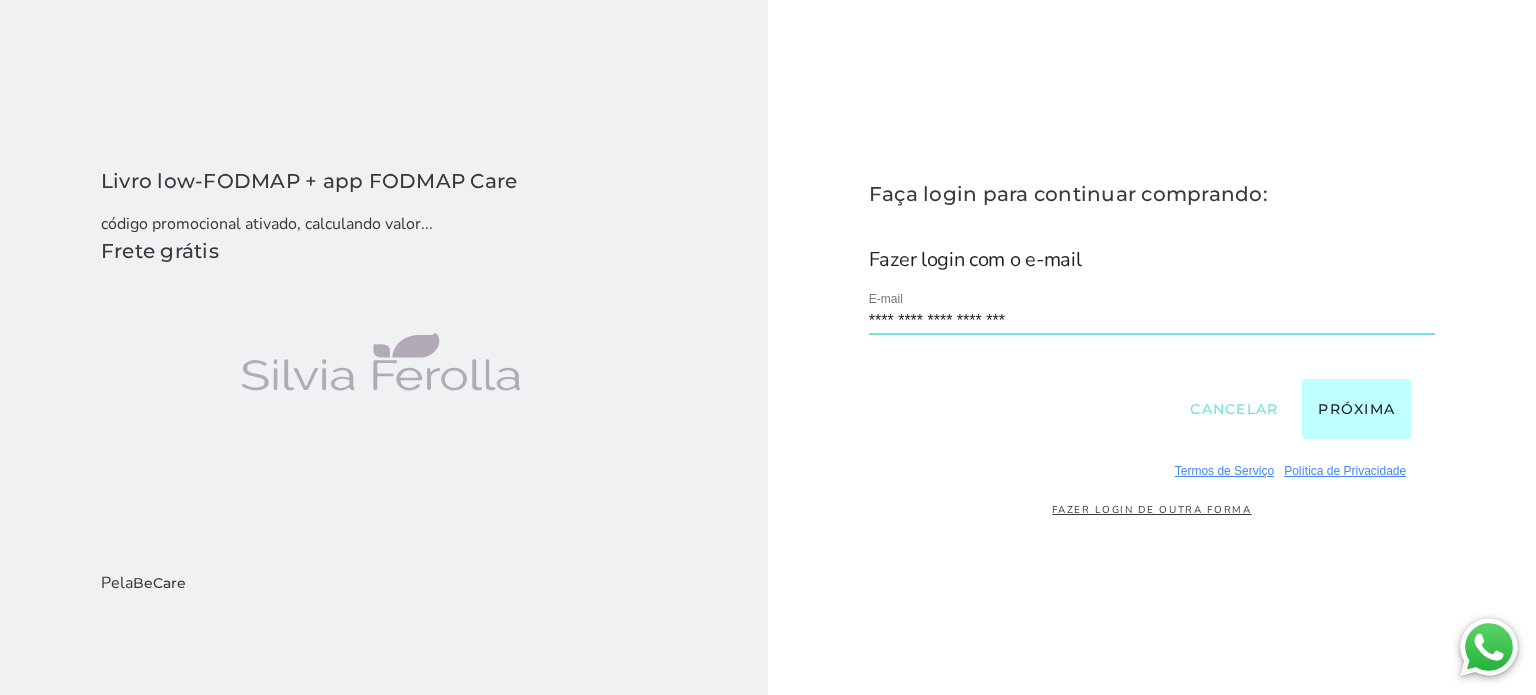 click on "Próxima" at bounding box center (1356, 409) 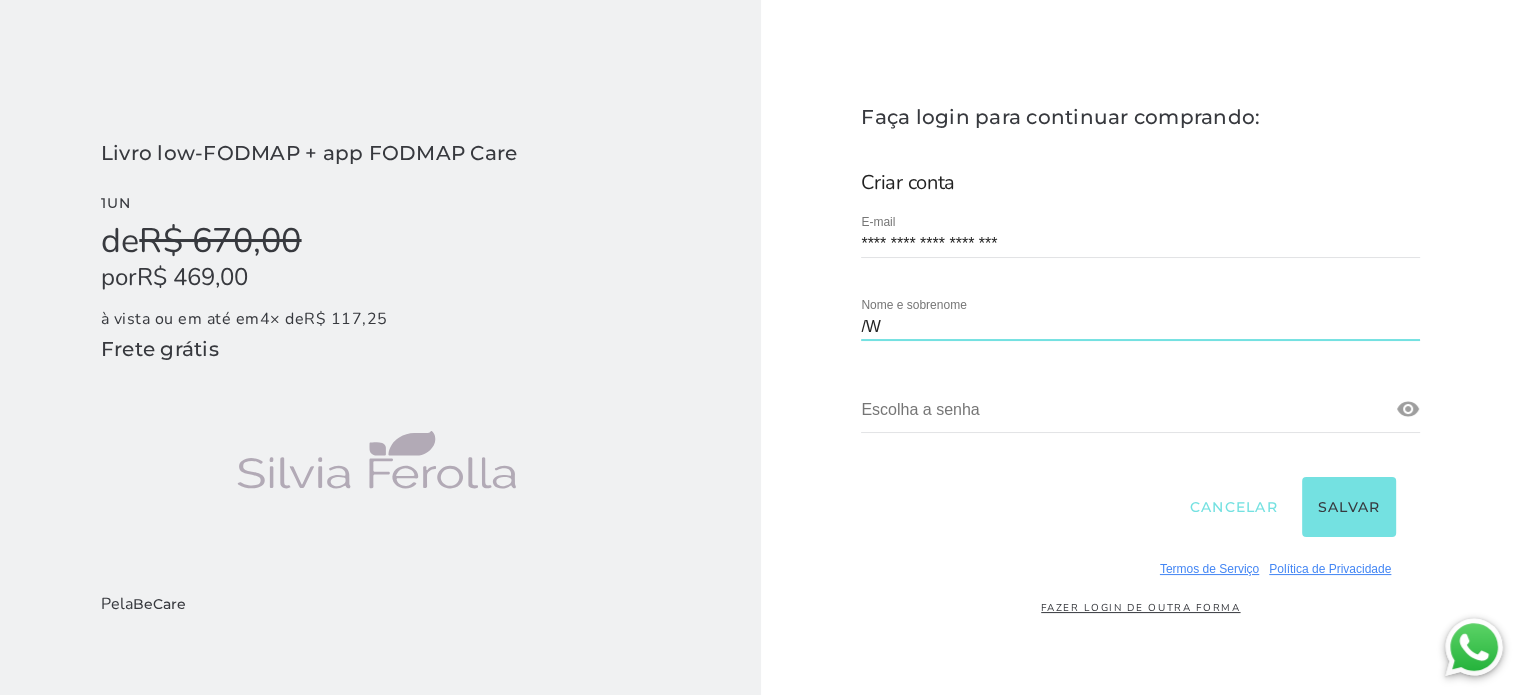 type on "/" 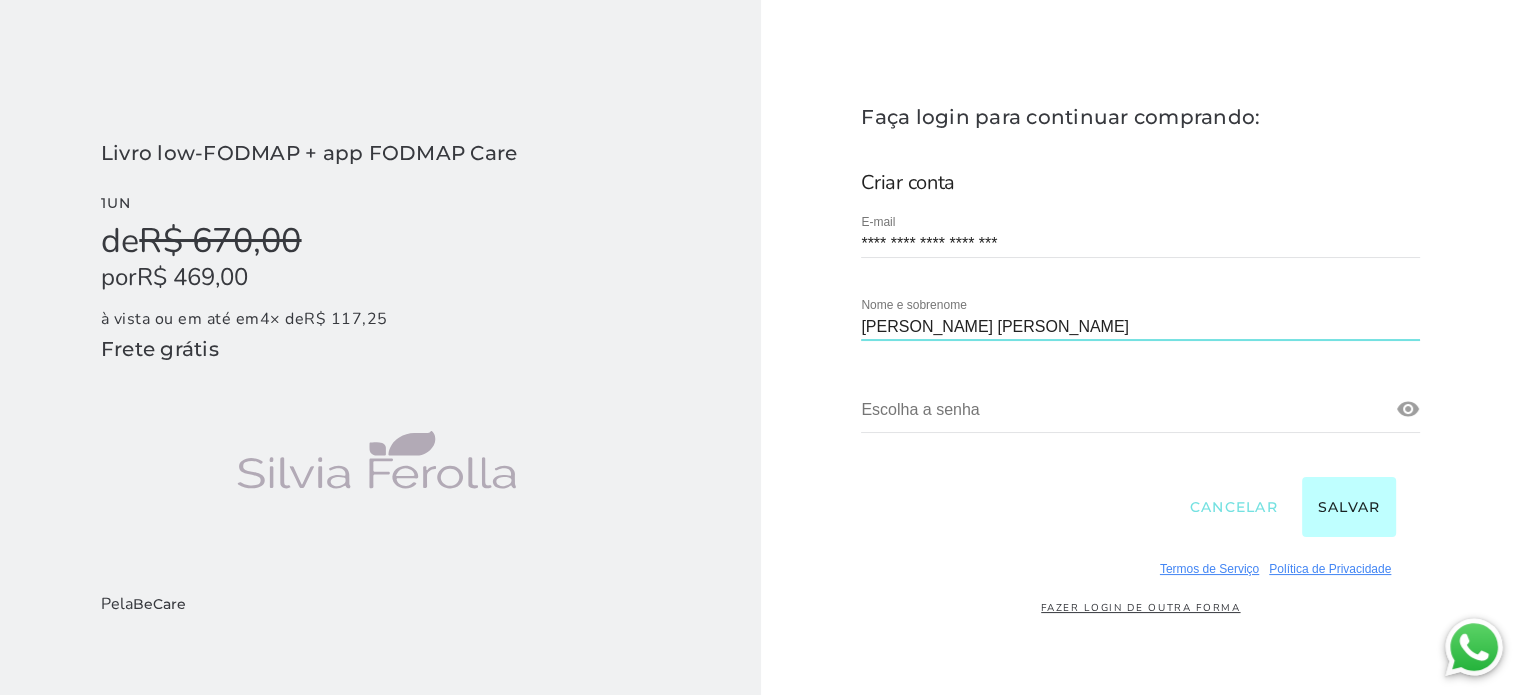 type on "[PERSON_NAME] [PERSON_NAME]" 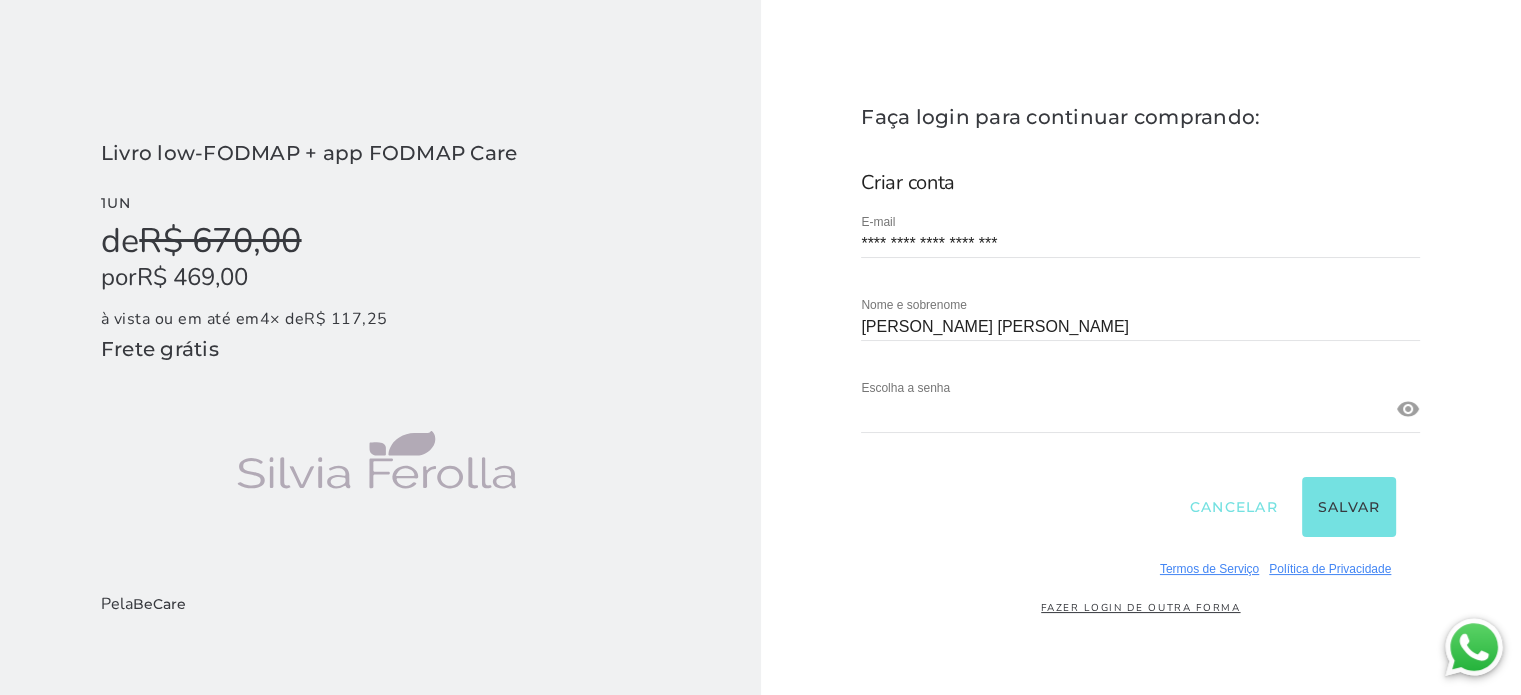 click at bounding box center [1408, 409] 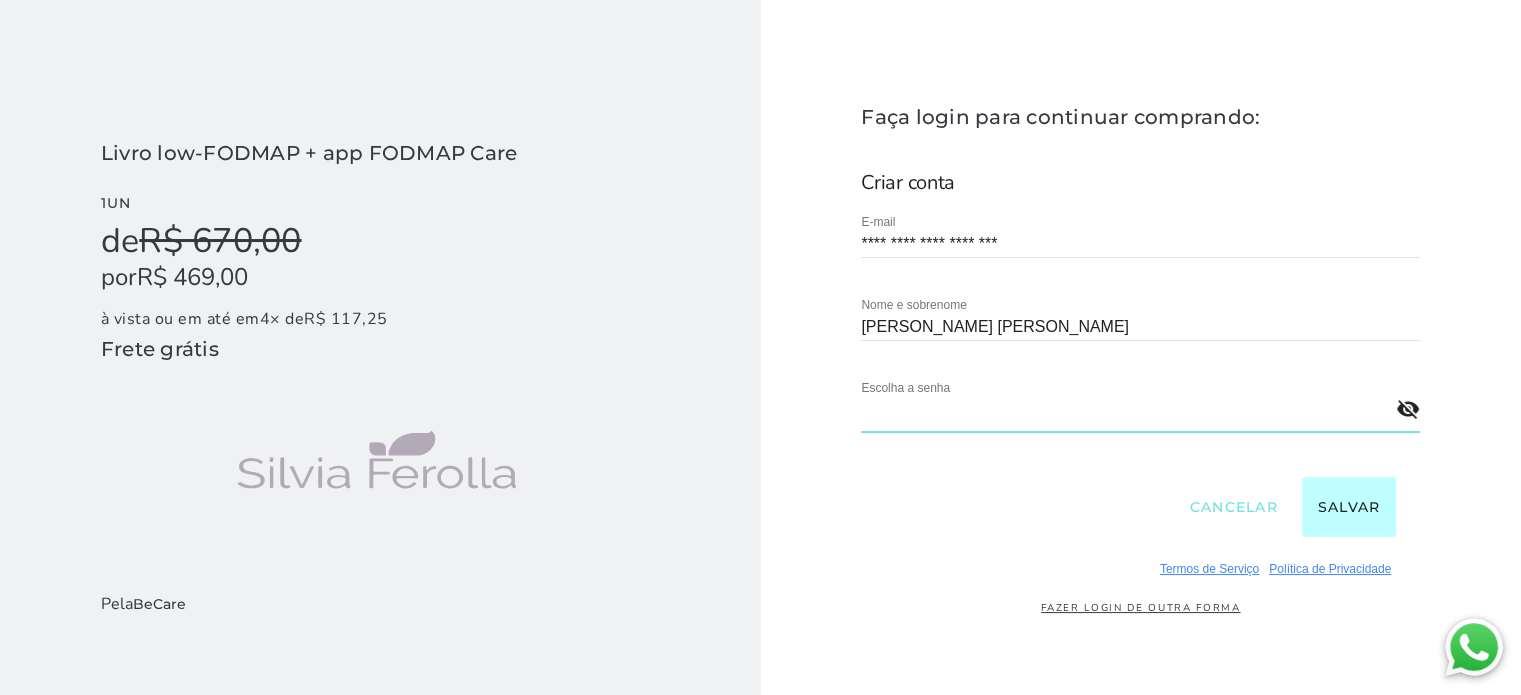 click on "Salvar" at bounding box center [1349, 507] 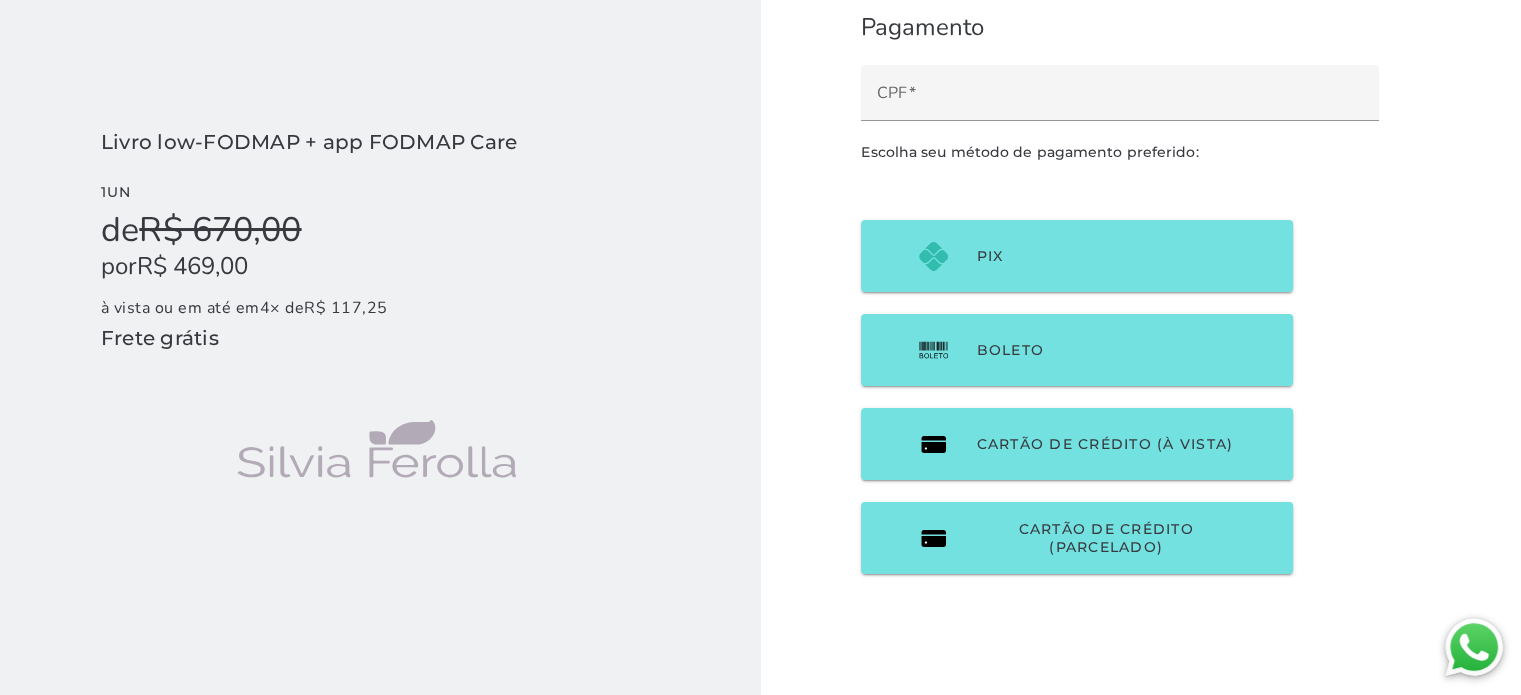 scroll, scrollTop: 0, scrollLeft: 0, axis: both 